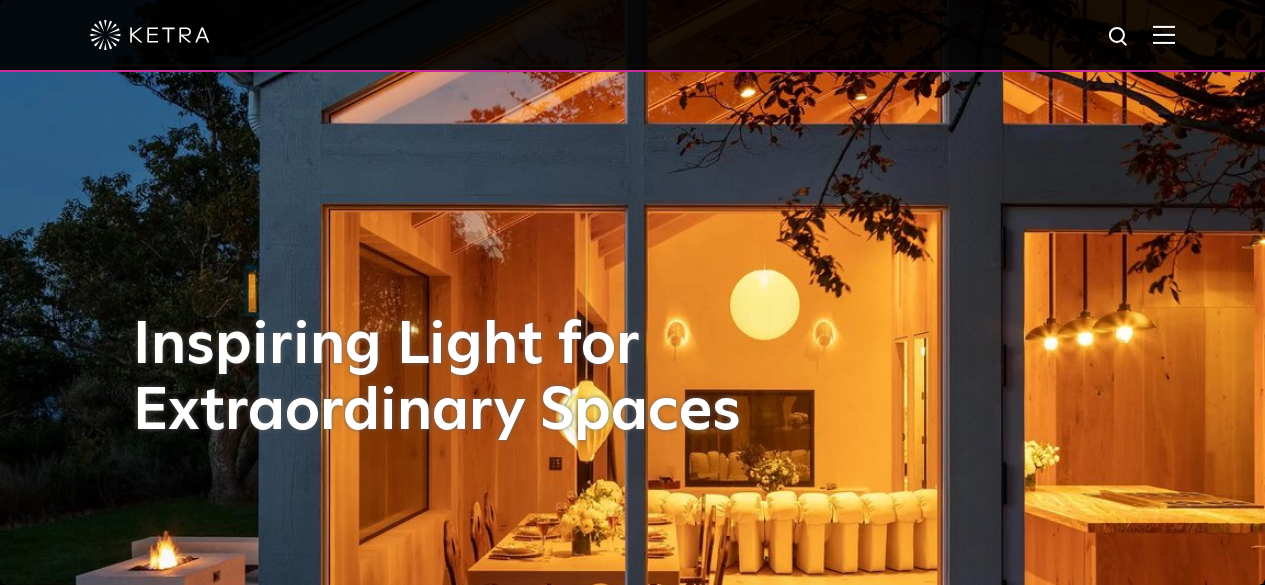 scroll, scrollTop: 481, scrollLeft: 0, axis: vertical 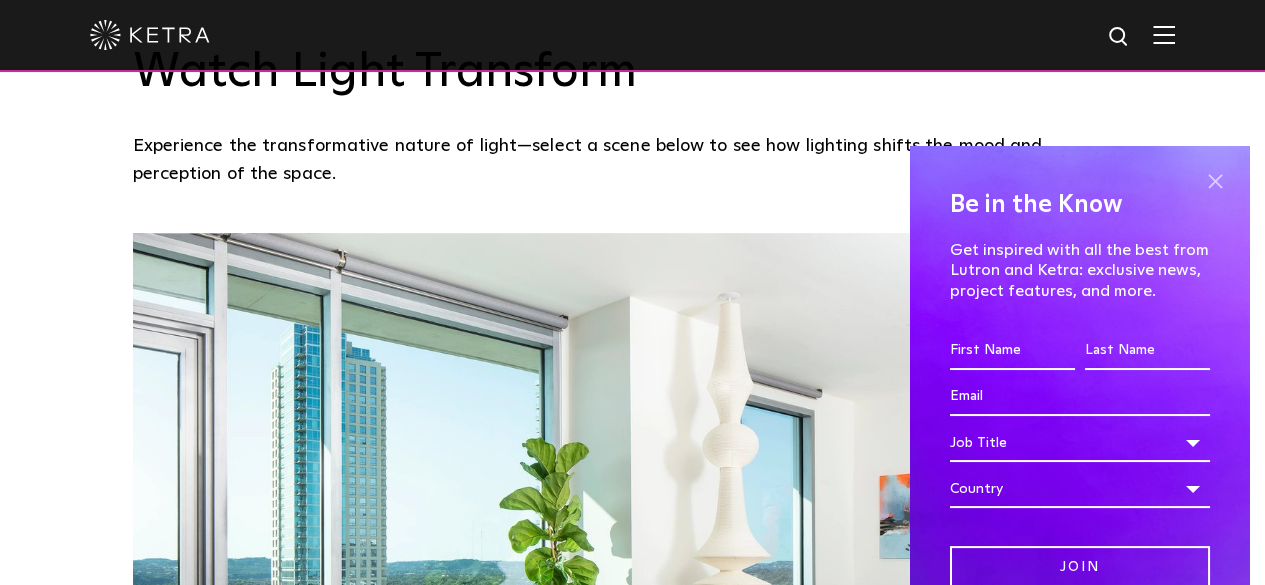 click at bounding box center (1215, 181) 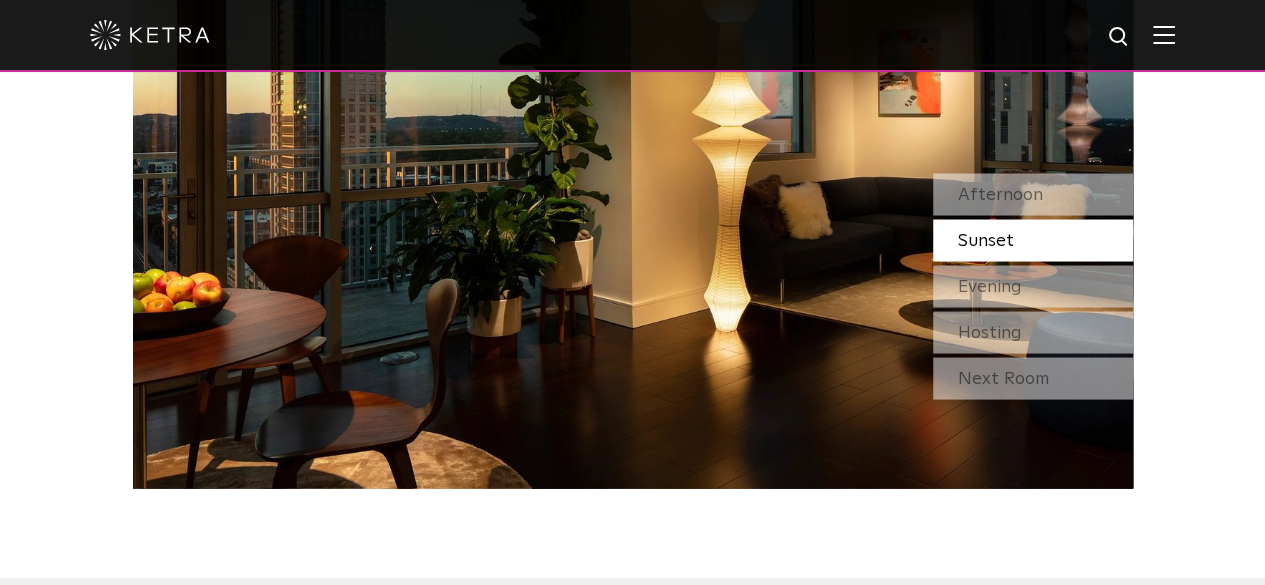 scroll, scrollTop: 1782, scrollLeft: 0, axis: vertical 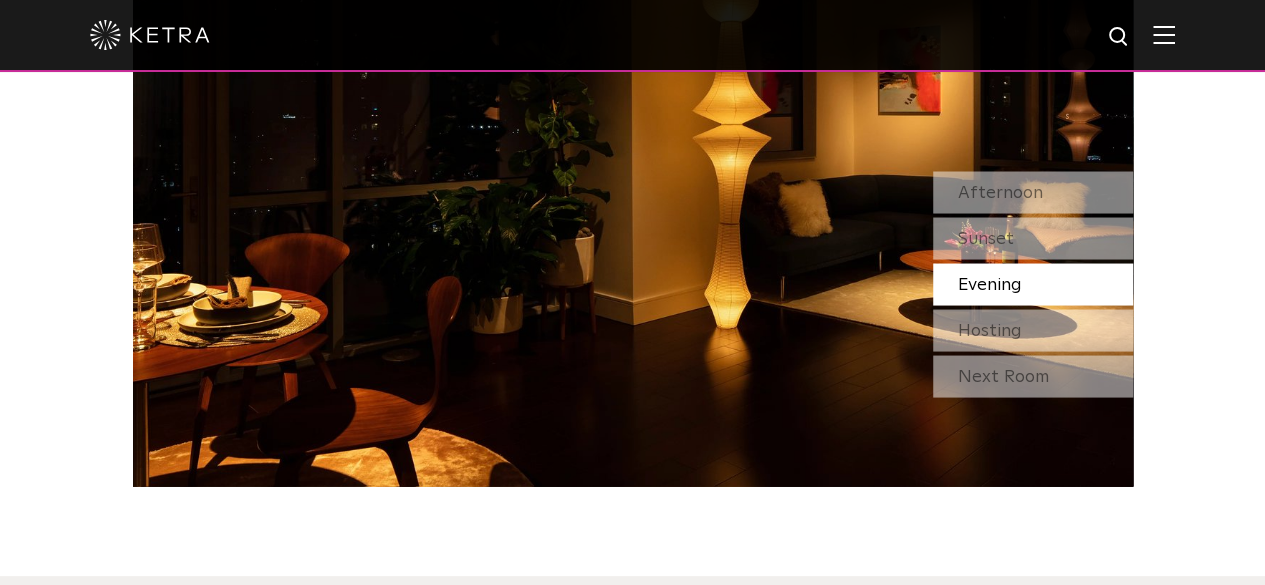 click on "Evening" at bounding box center [990, 284] 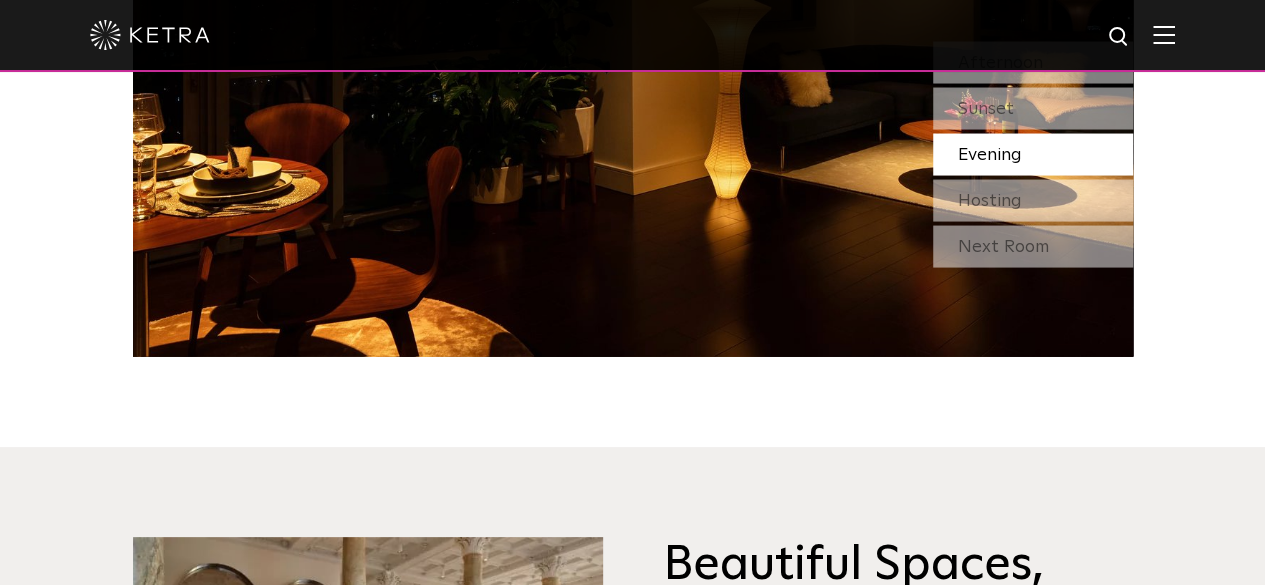 scroll, scrollTop: 1912, scrollLeft: 0, axis: vertical 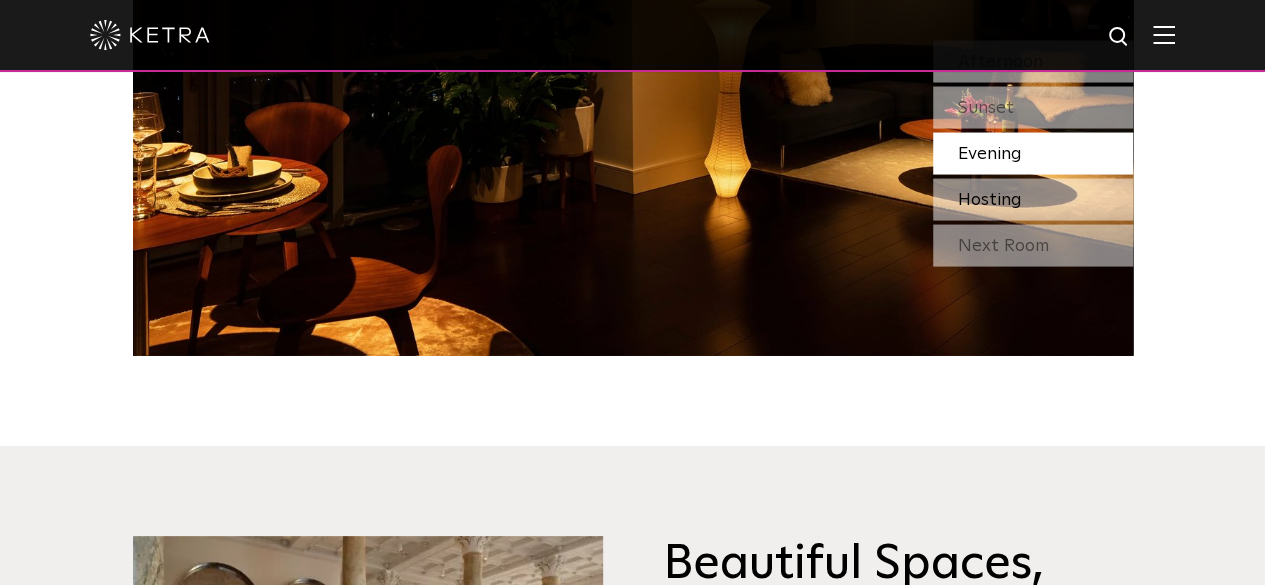 click on "Hosting" at bounding box center (990, 200) 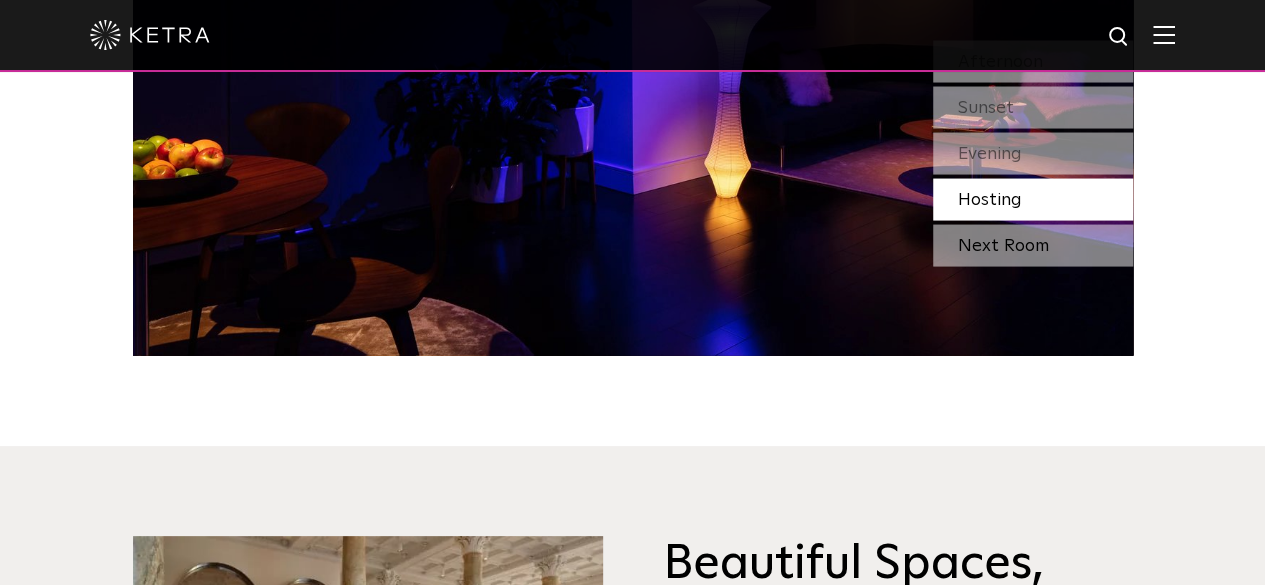 click on "Next Room" at bounding box center [1033, 246] 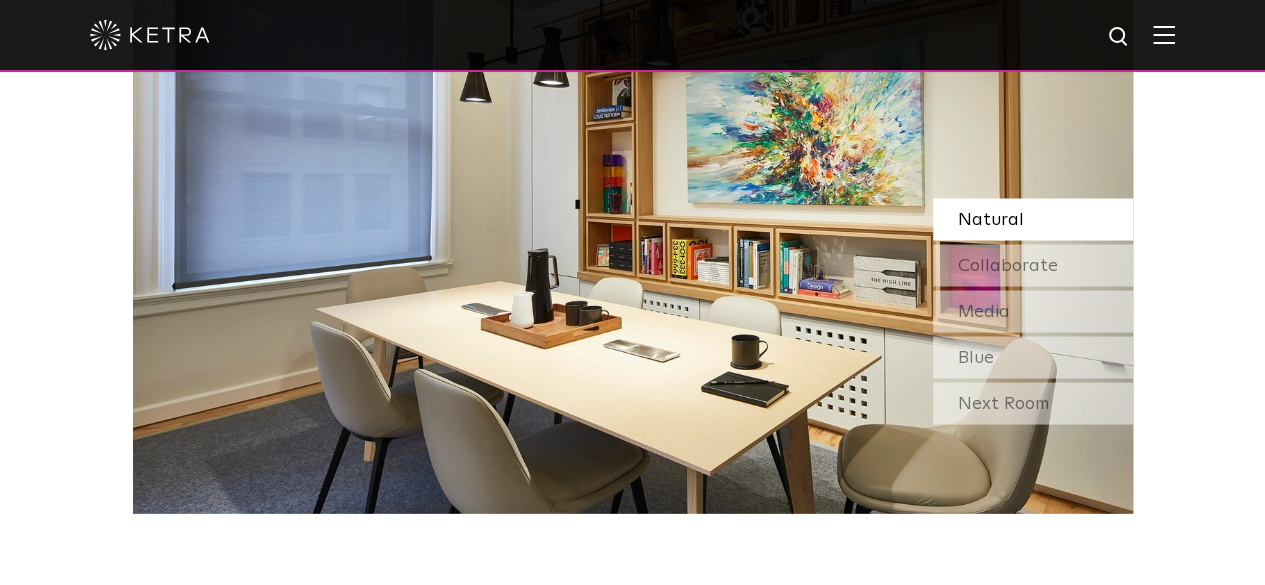 scroll, scrollTop: 1745, scrollLeft: 0, axis: vertical 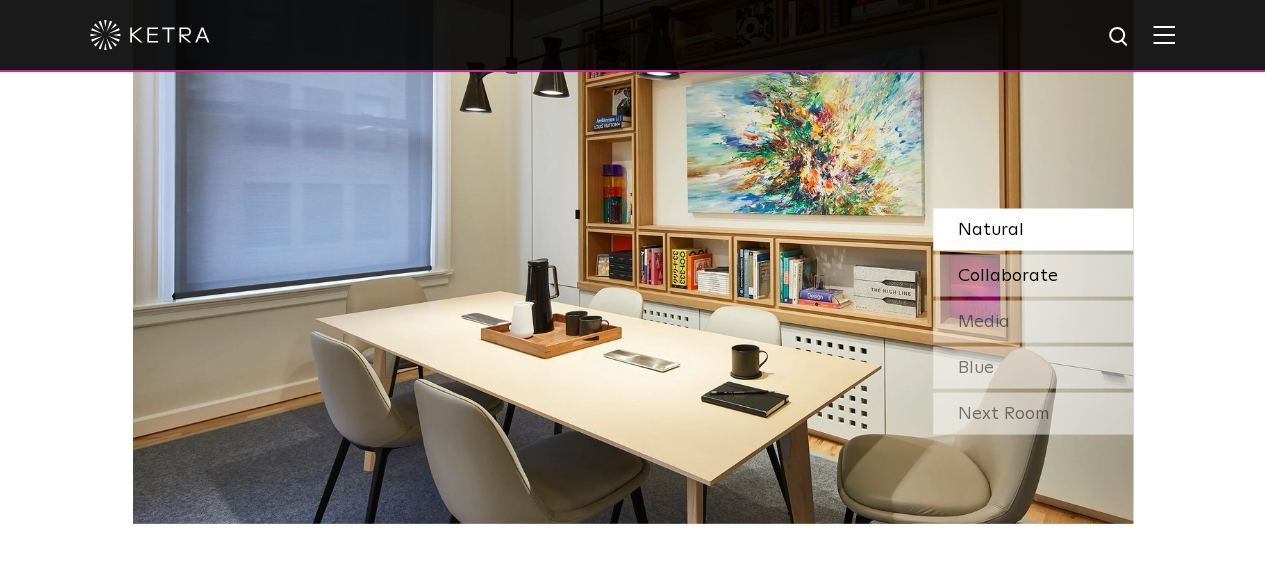 click on "Collaborate" at bounding box center (1008, 275) 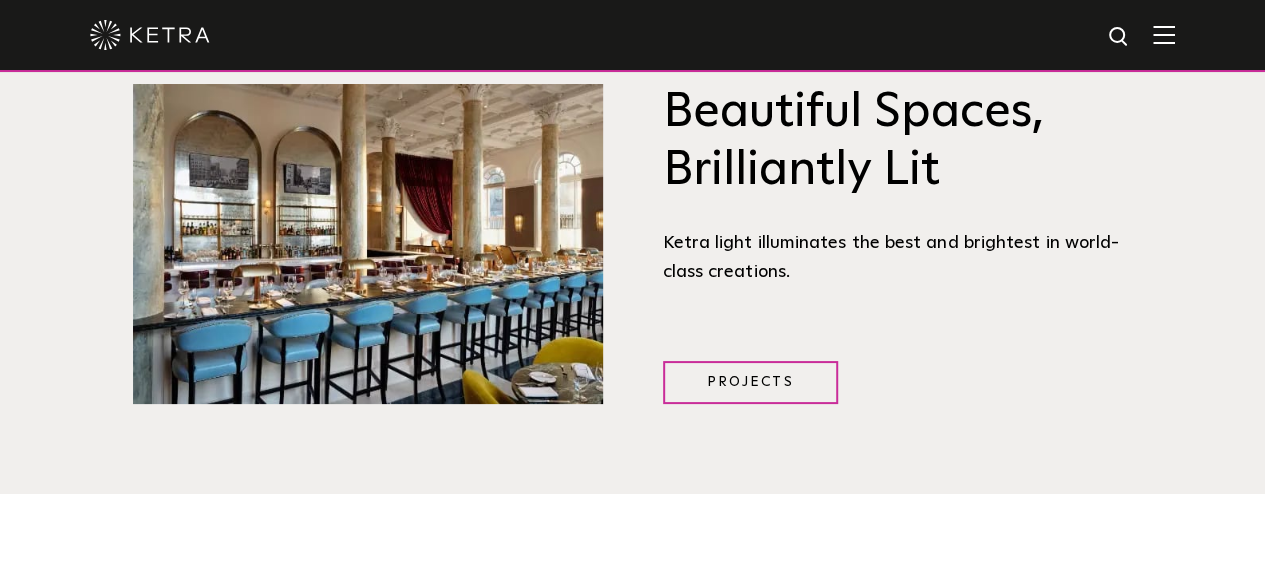 scroll, scrollTop: 2363, scrollLeft: 0, axis: vertical 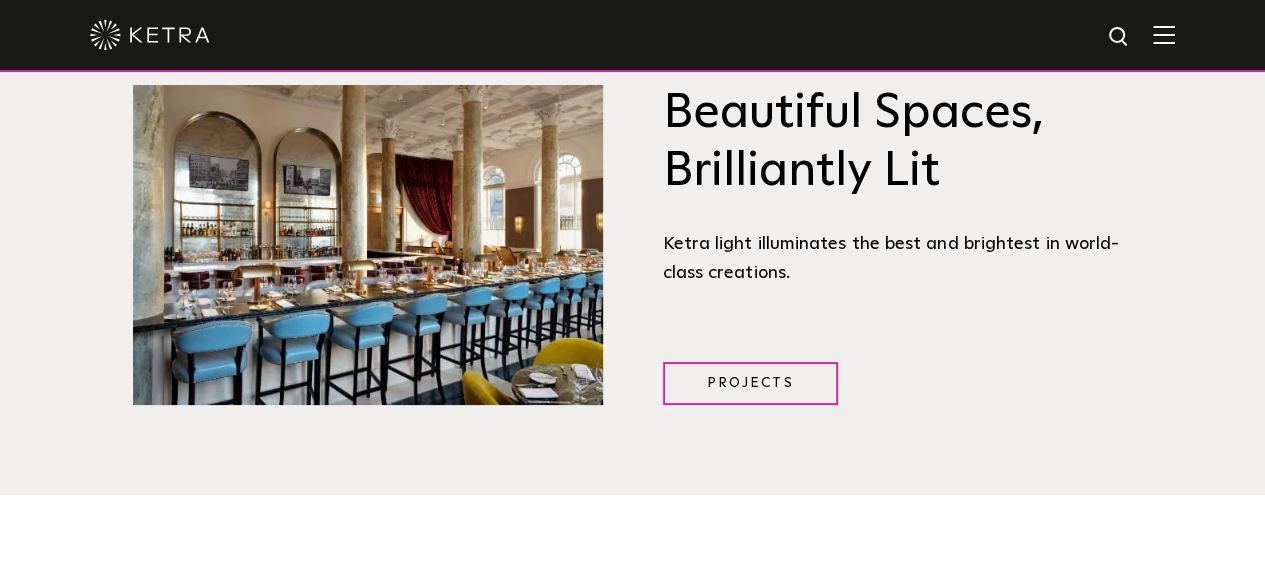 click on "Projects" at bounding box center [750, 383] 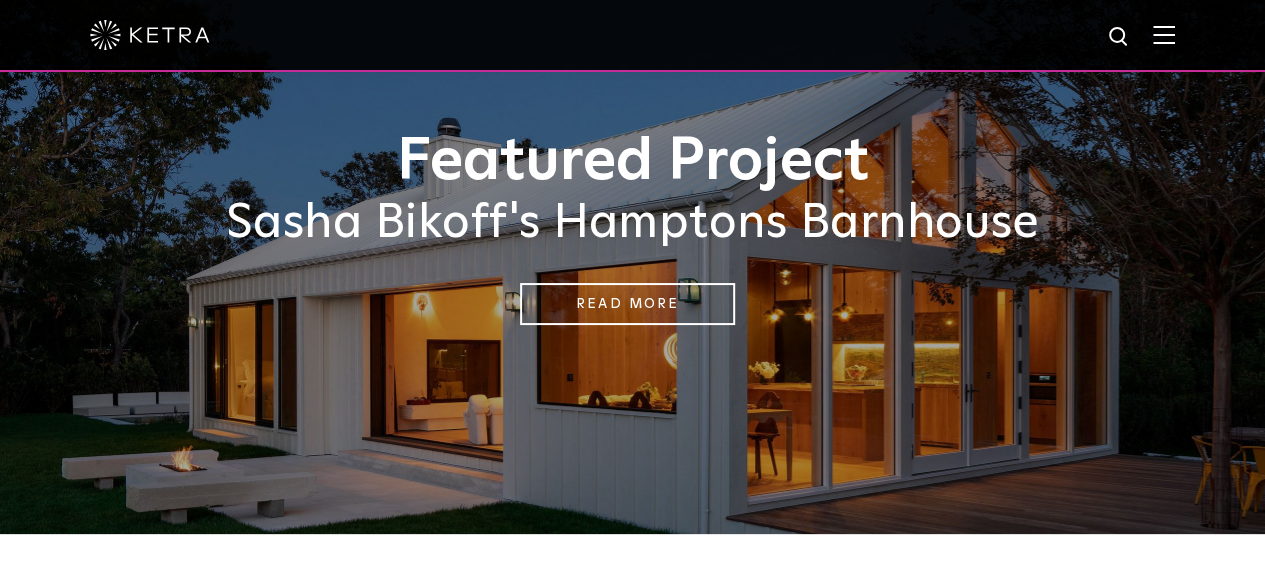 scroll, scrollTop: 357, scrollLeft: 0, axis: vertical 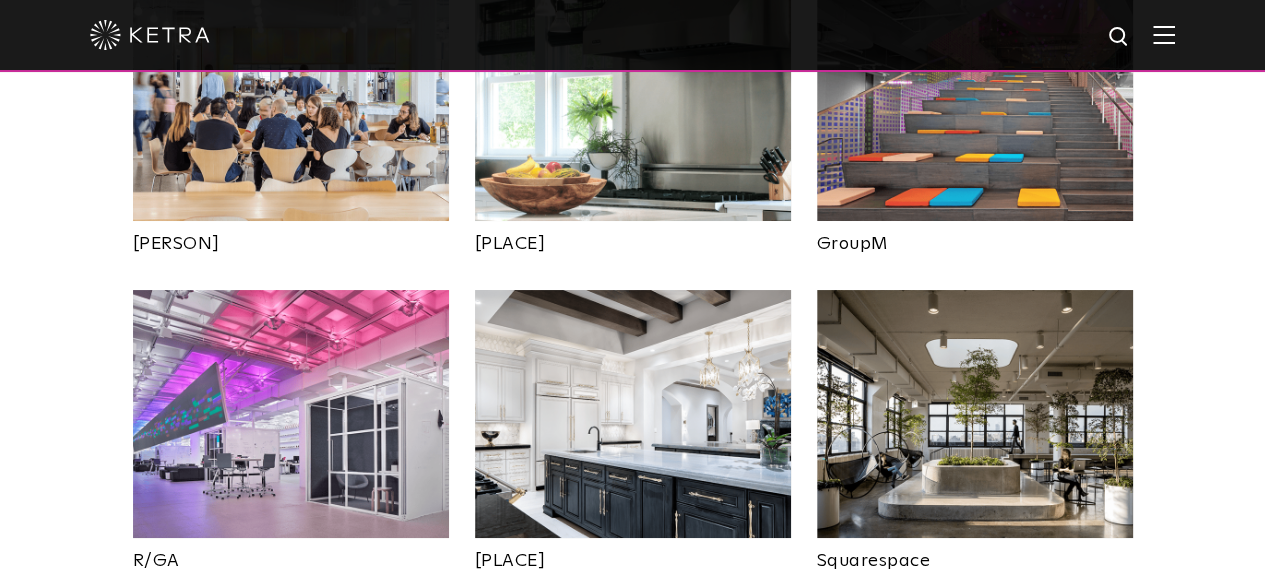 click at bounding box center [633, 414] 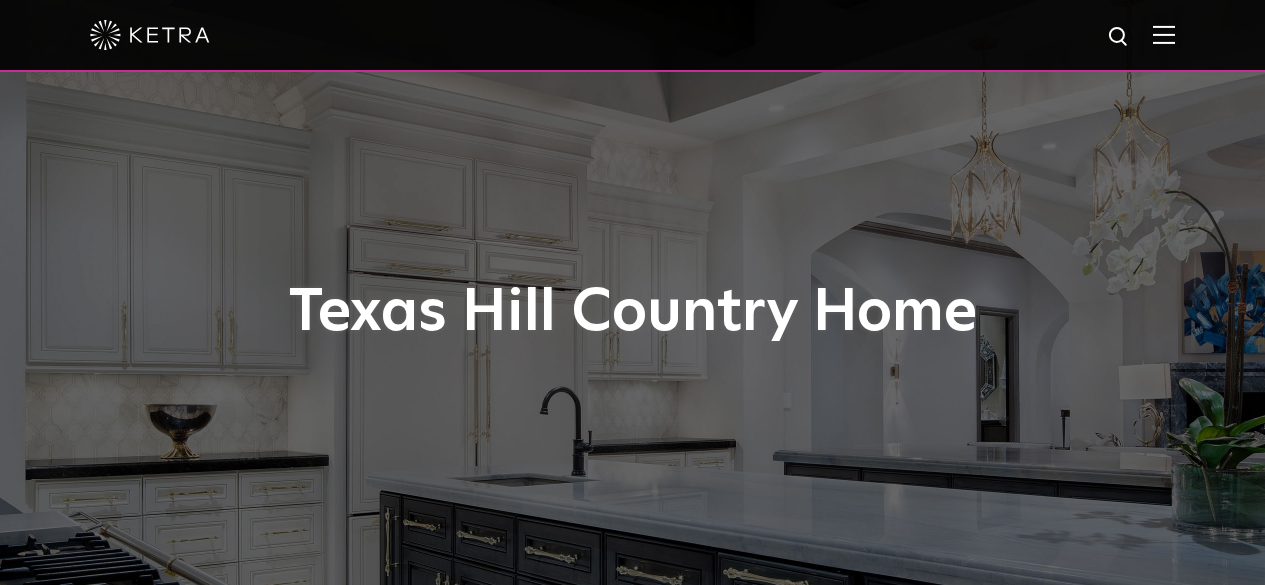 scroll, scrollTop: 0, scrollLeft: 0, axis: both 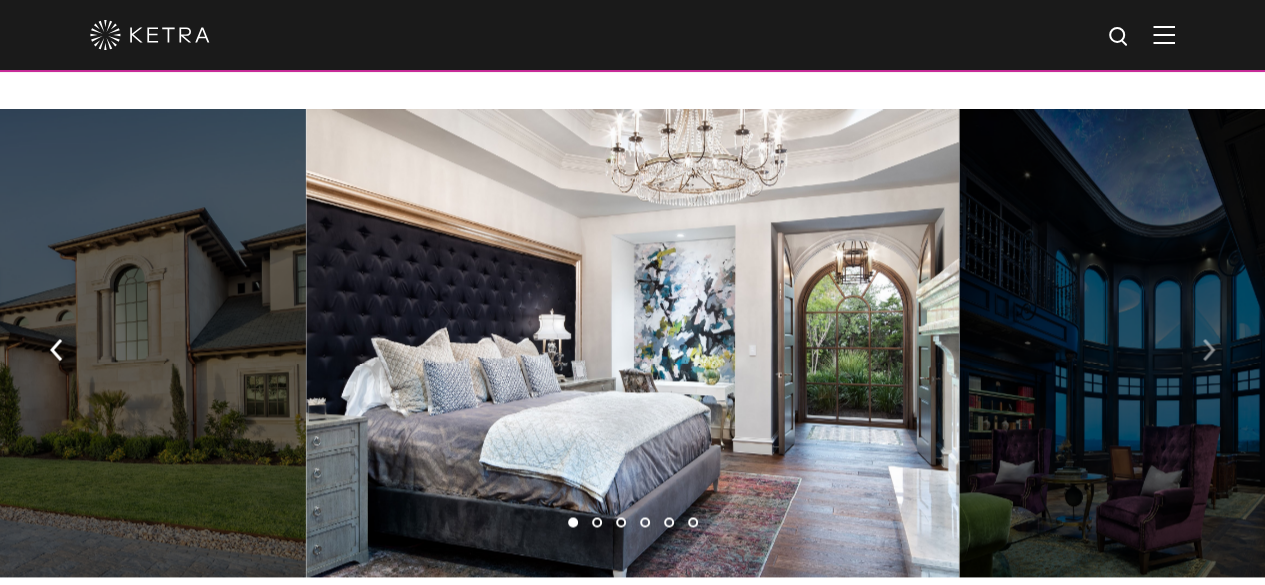 click at bounding box center [1208, 349] 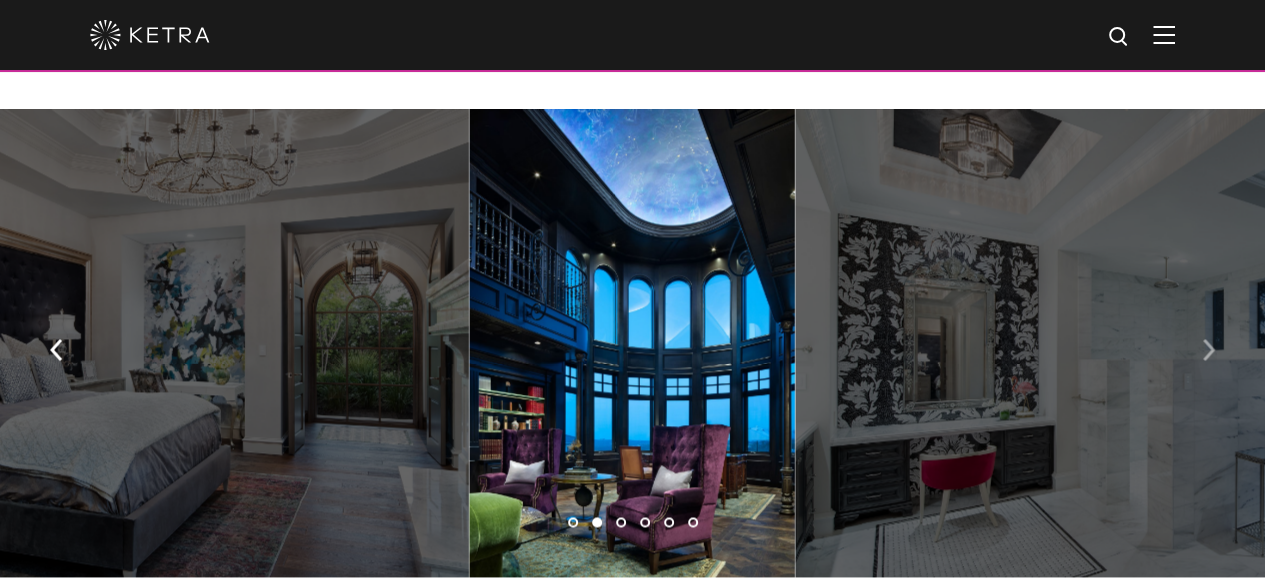 click at bounding box center [1208, 349] 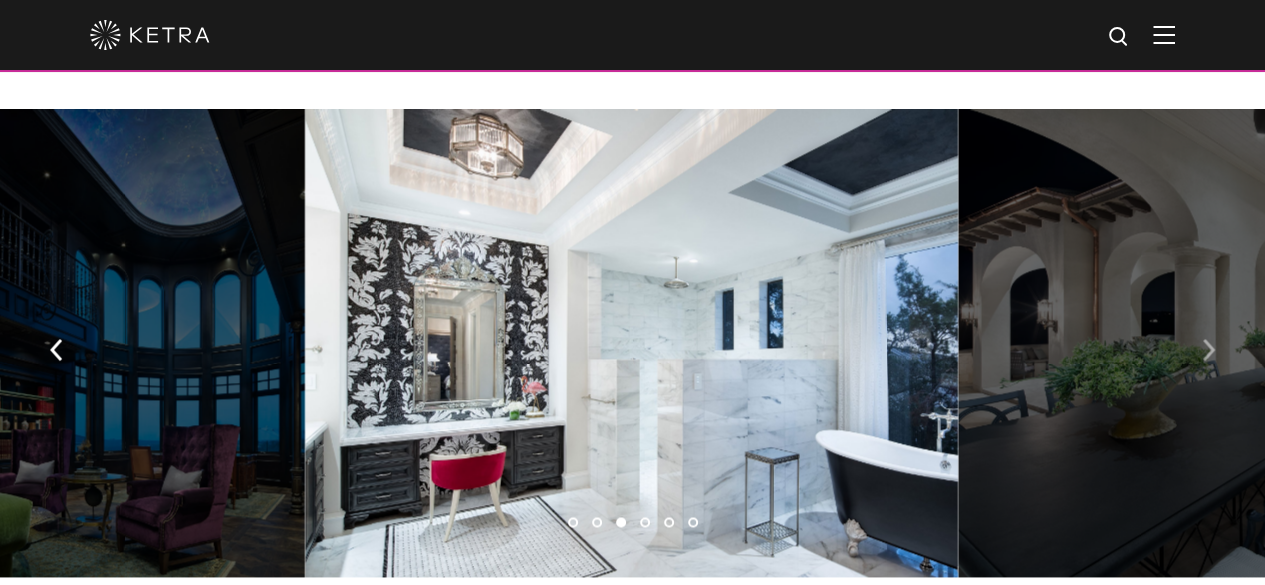 click at bounding box center [1208, 349] 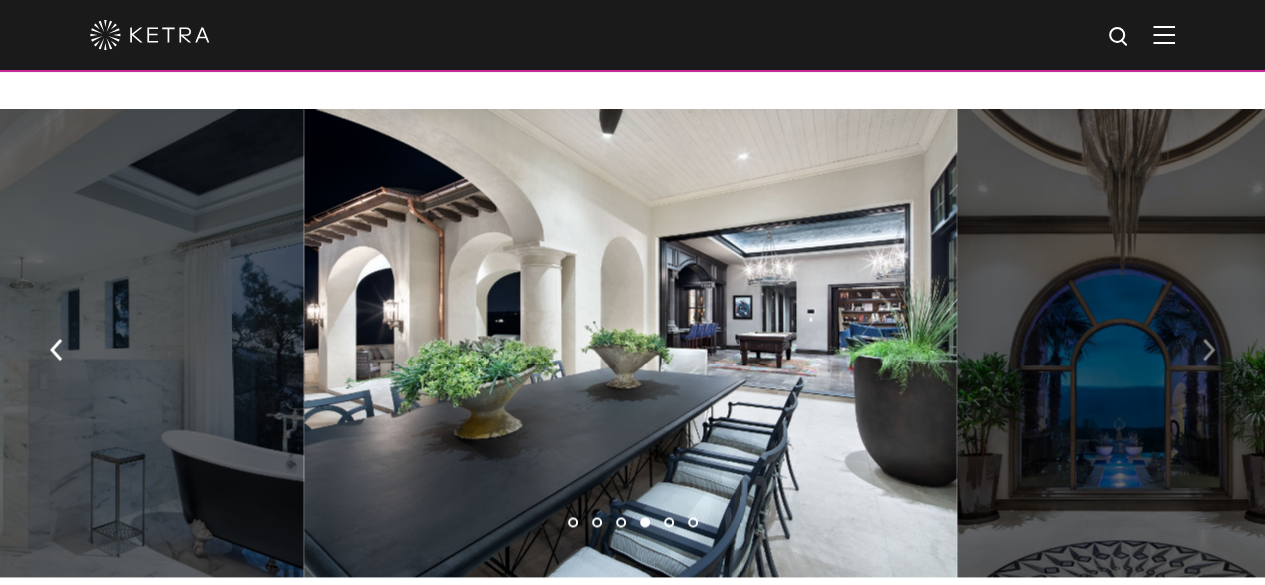 click at bounding box center [1208, 349] 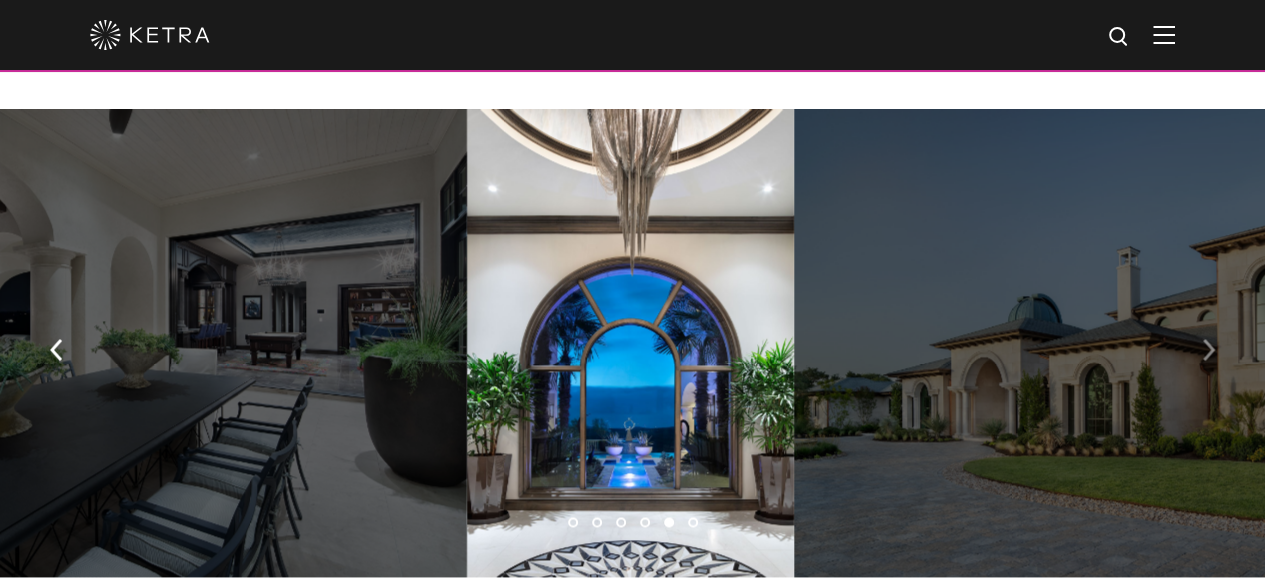 click at bounding box center [1208, 349] 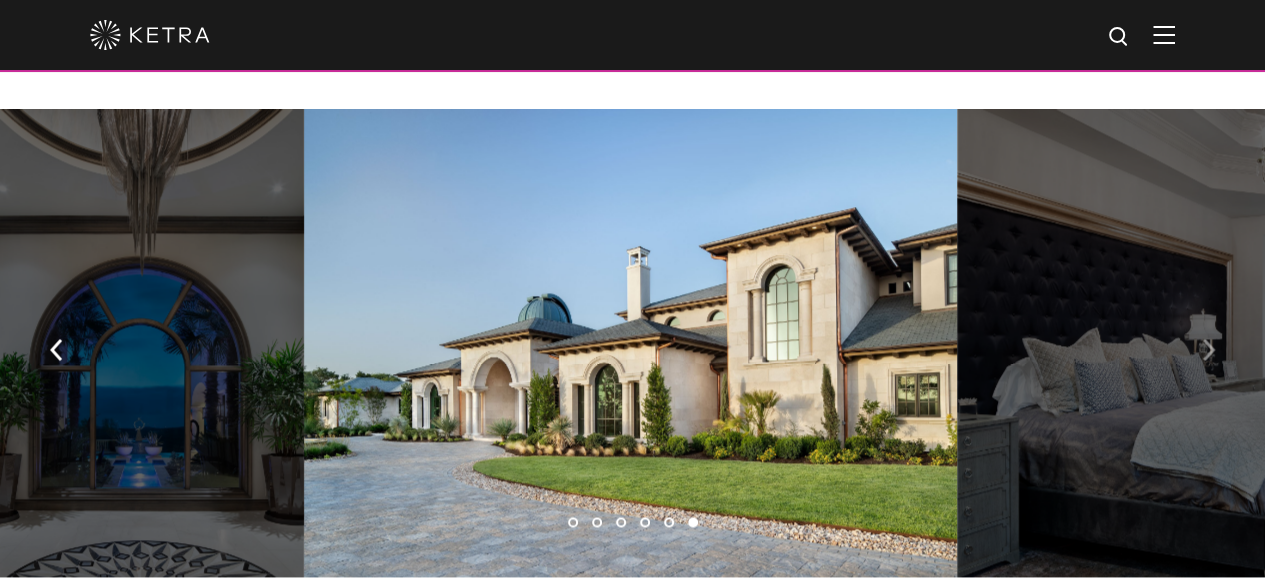 click at bounding box center [1208, 349] 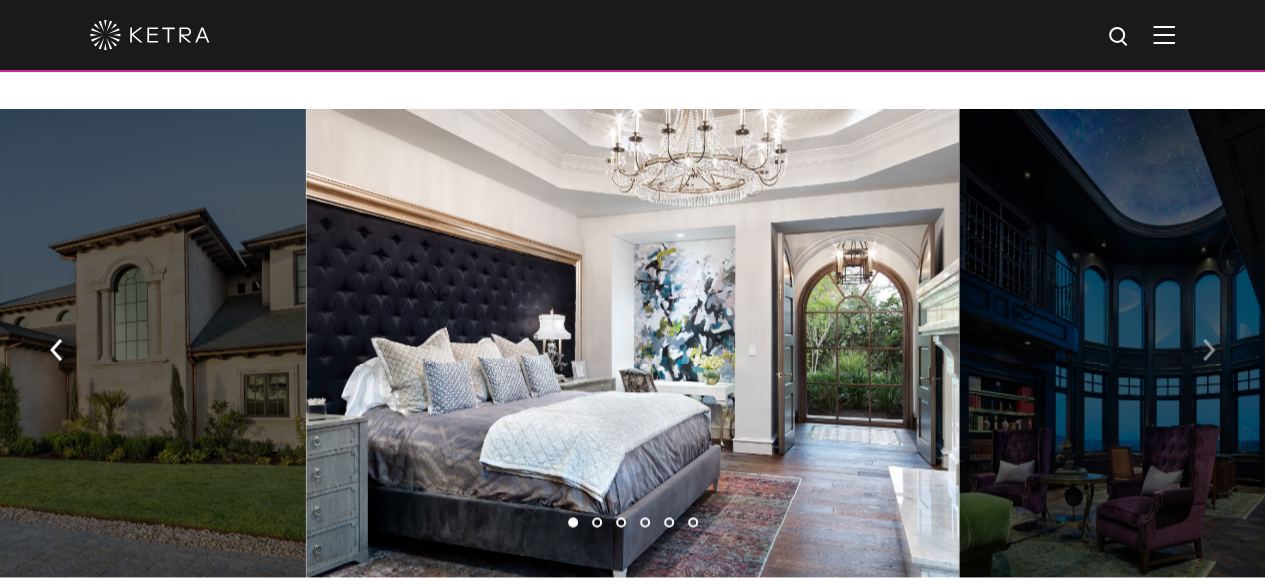 click at bounding box center (1208, 349) 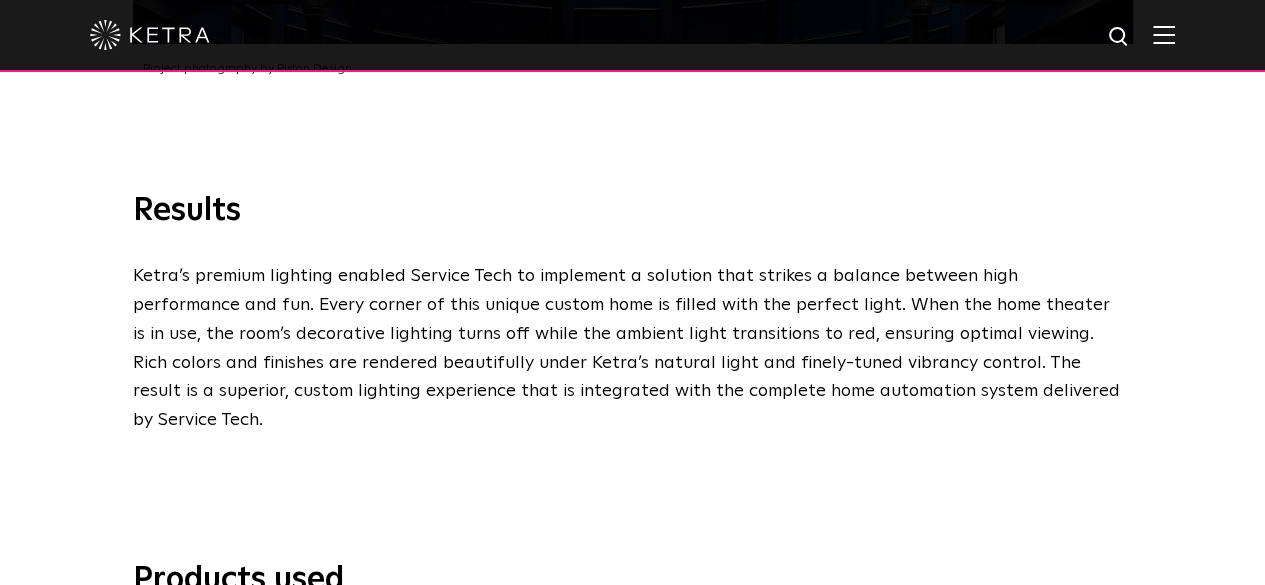 scroll, scrollTop: 3500, scrollLeft: 0, axis: vertical 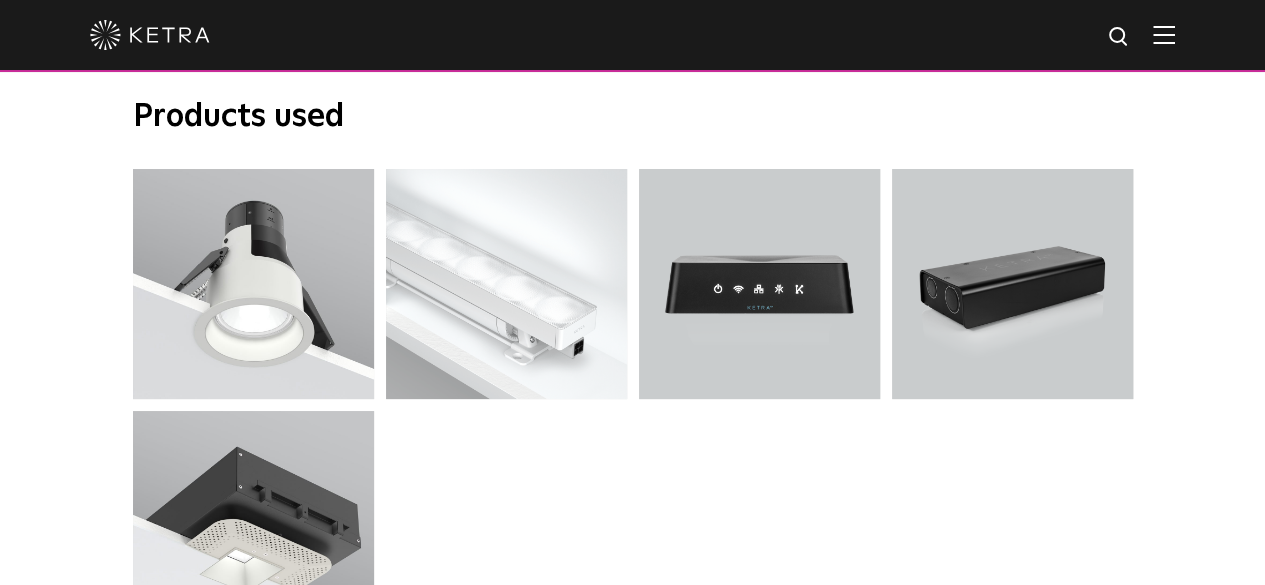 click on "D4R Retrofit Downlight
D4R Retrofit Downlight
G2 Linear
G2 Linear
N4 Hub
N4 Hub
N3 Satellite
N3 Satellite
D3 Downlight
D3 Downlight" at bounding box center [633, 411] 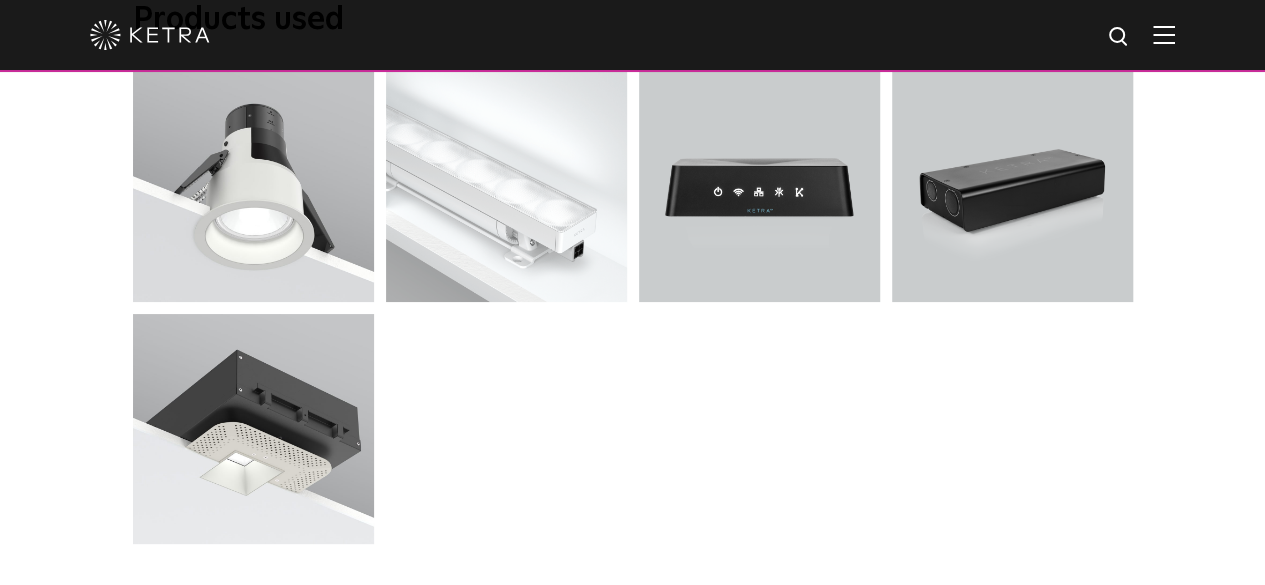 scroll, scrollTop: 3598, scrollLeft: 0, axis: vertical 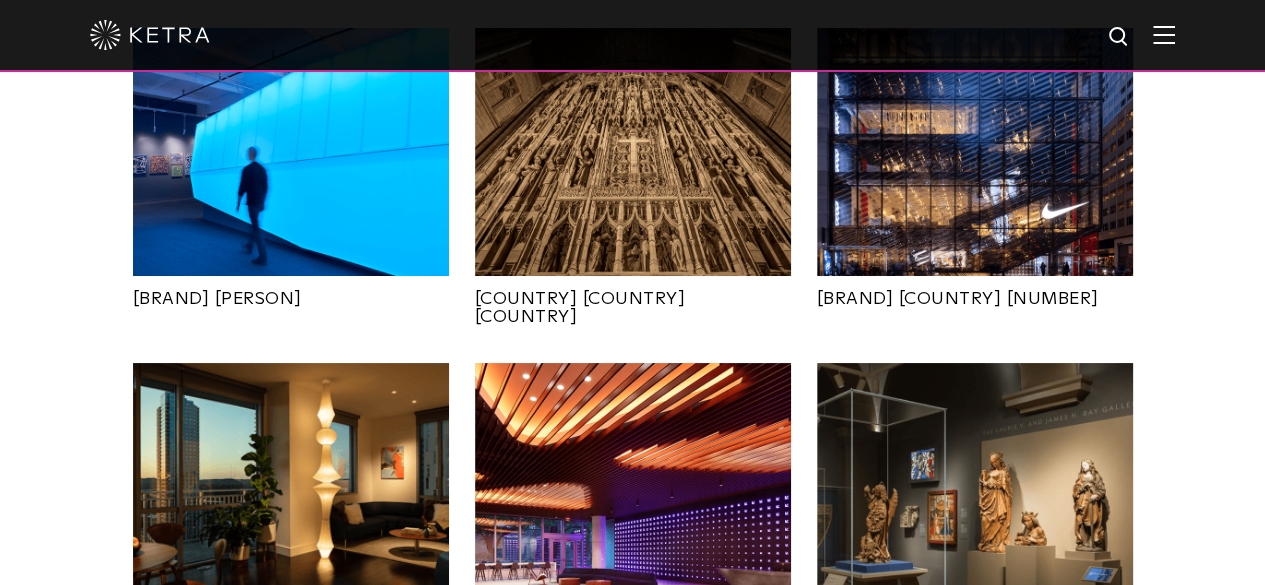 click at bounding box center [291, 487] 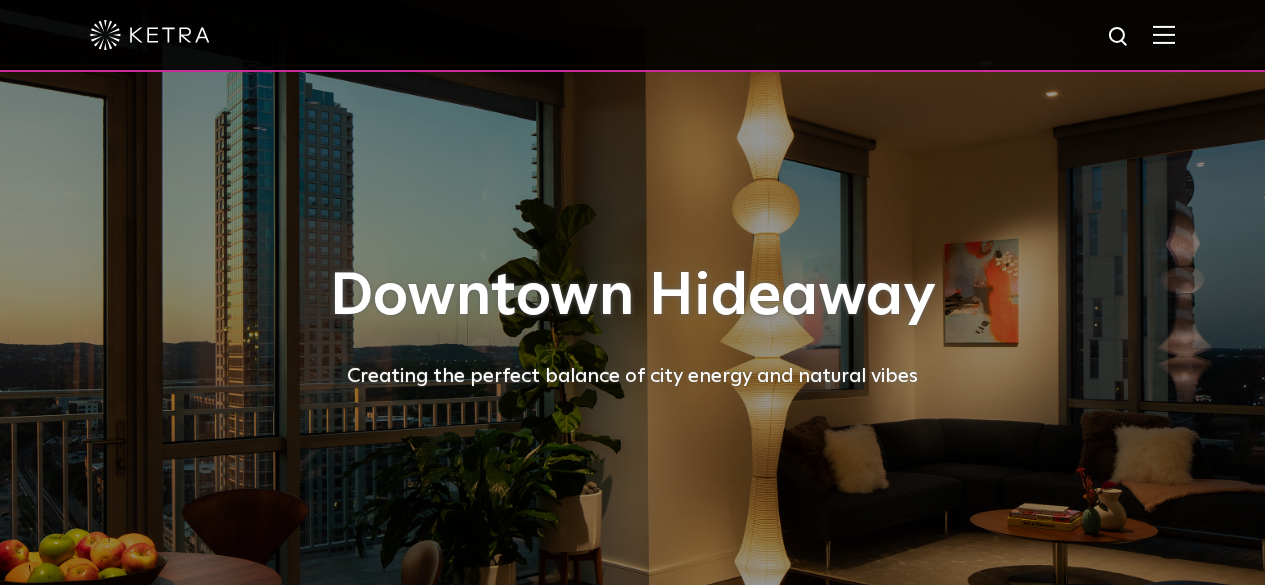 scroll, scrollTop: 0, scrollLeft: 0, axis: both 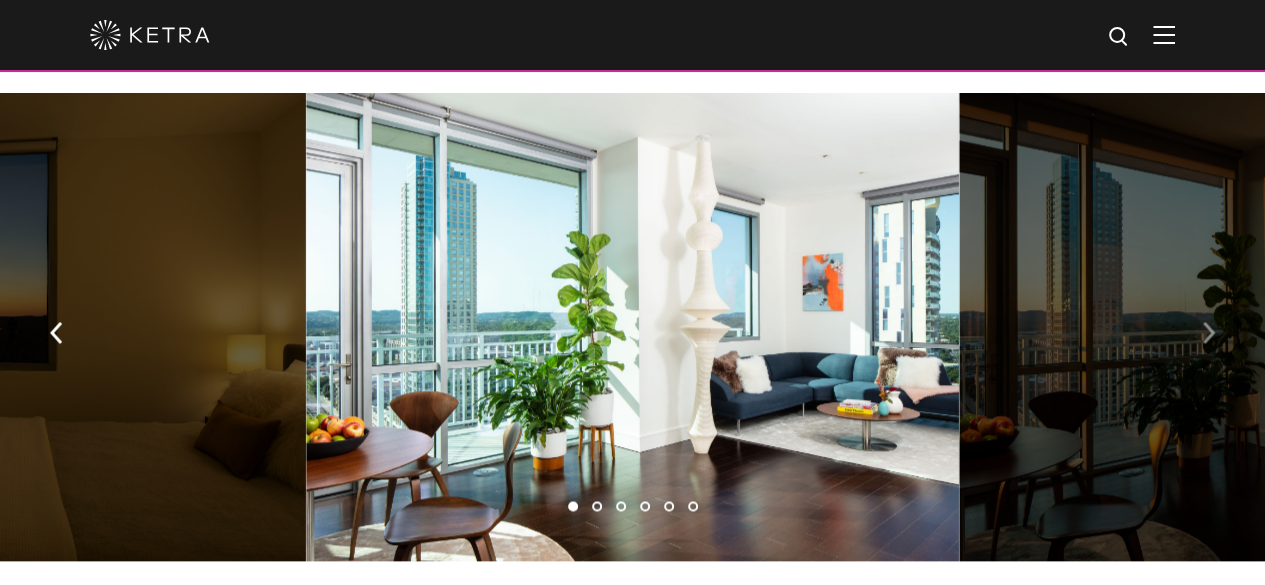 click at bounding box center [1208, 331] 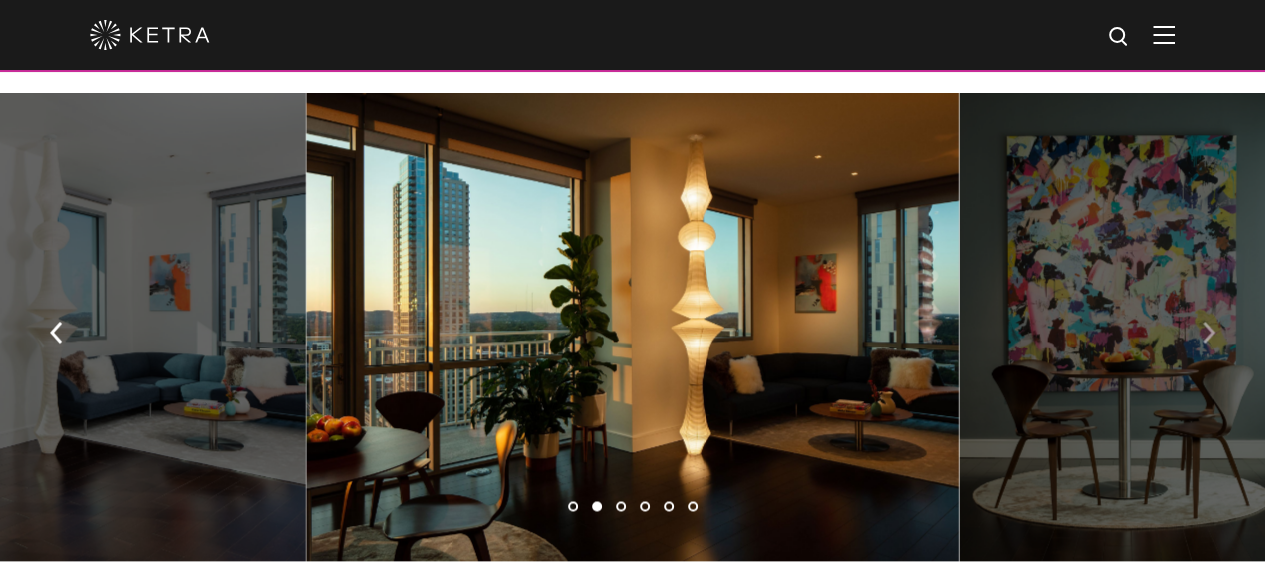 click at bounding box center (1208, 331) 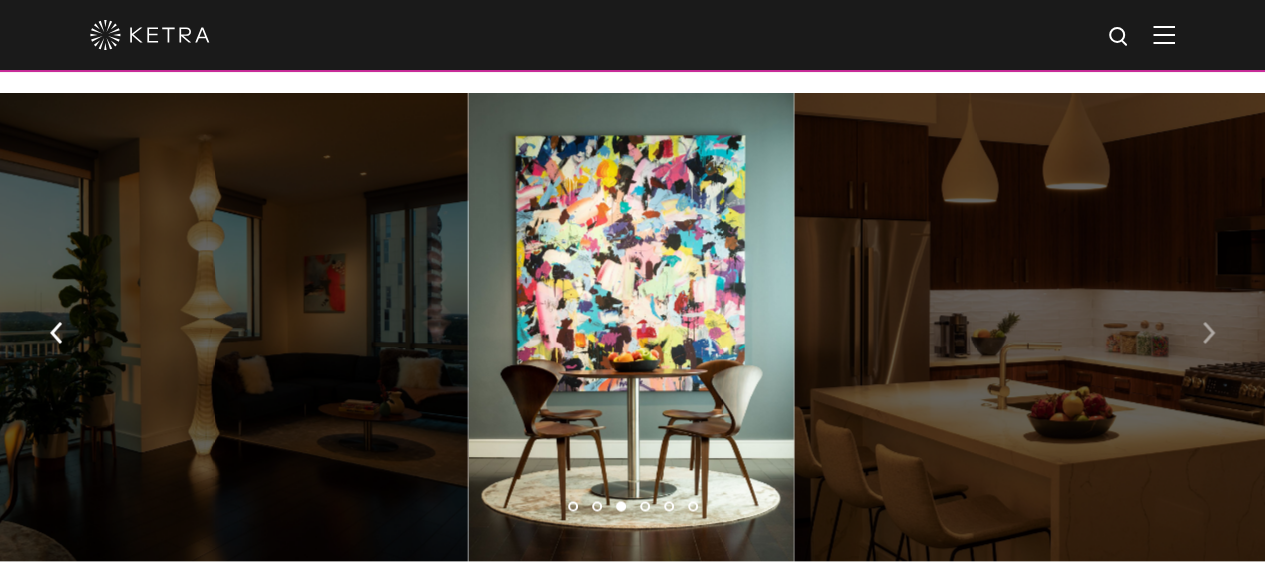 click at bounding box center (1208, 331) 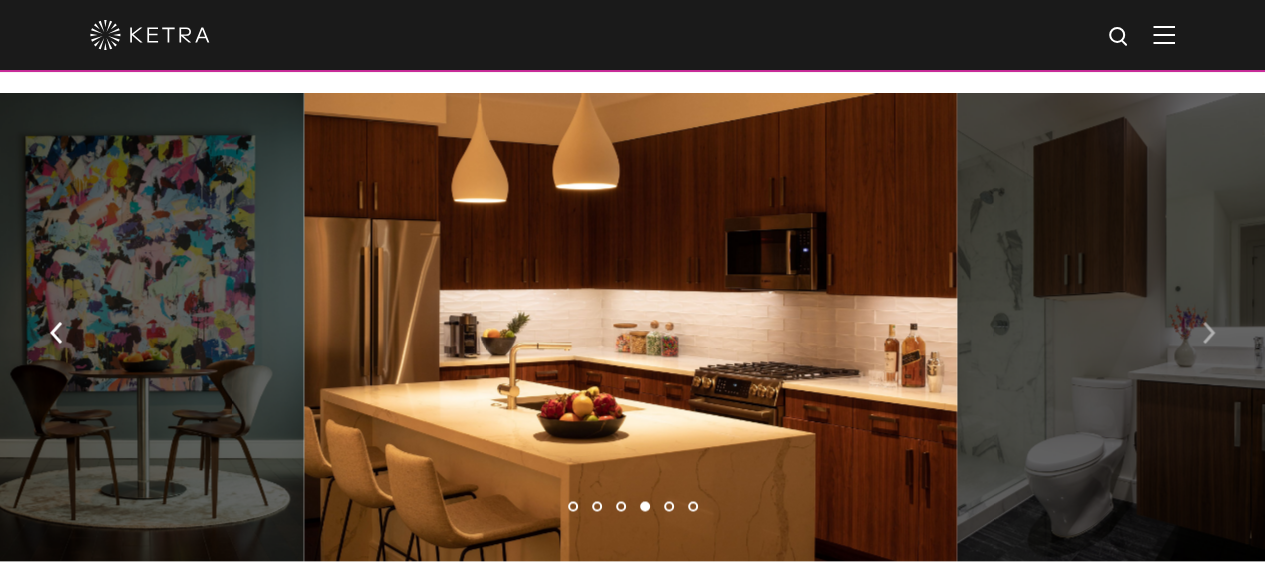 click at bounding box center (1208, 331) 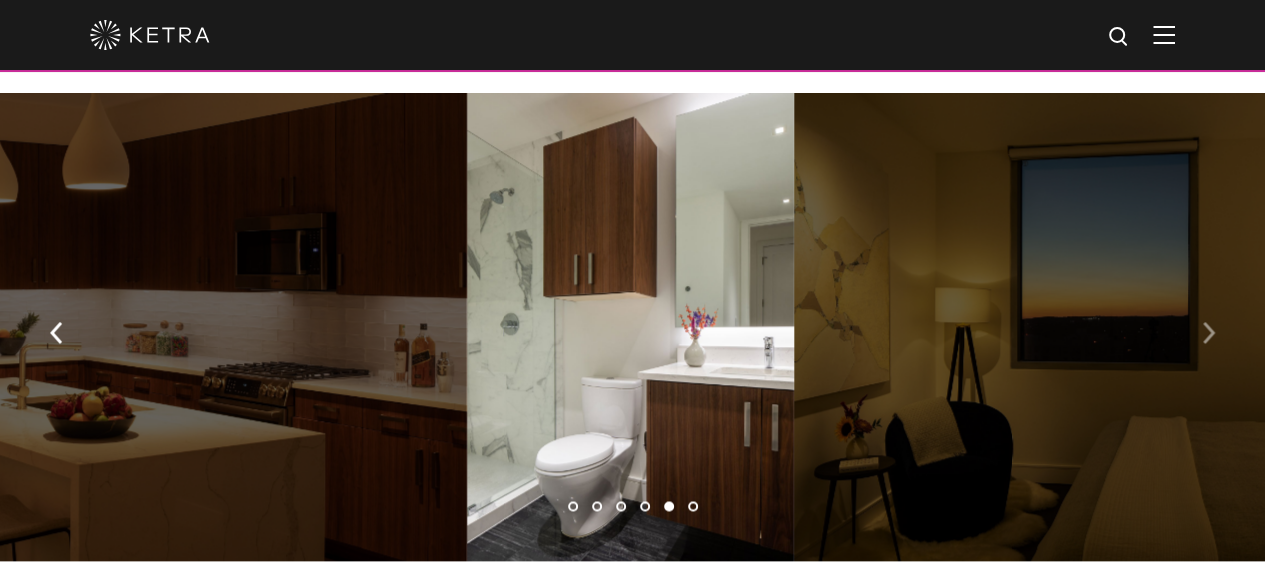 click at bounding box center (1208, 331) 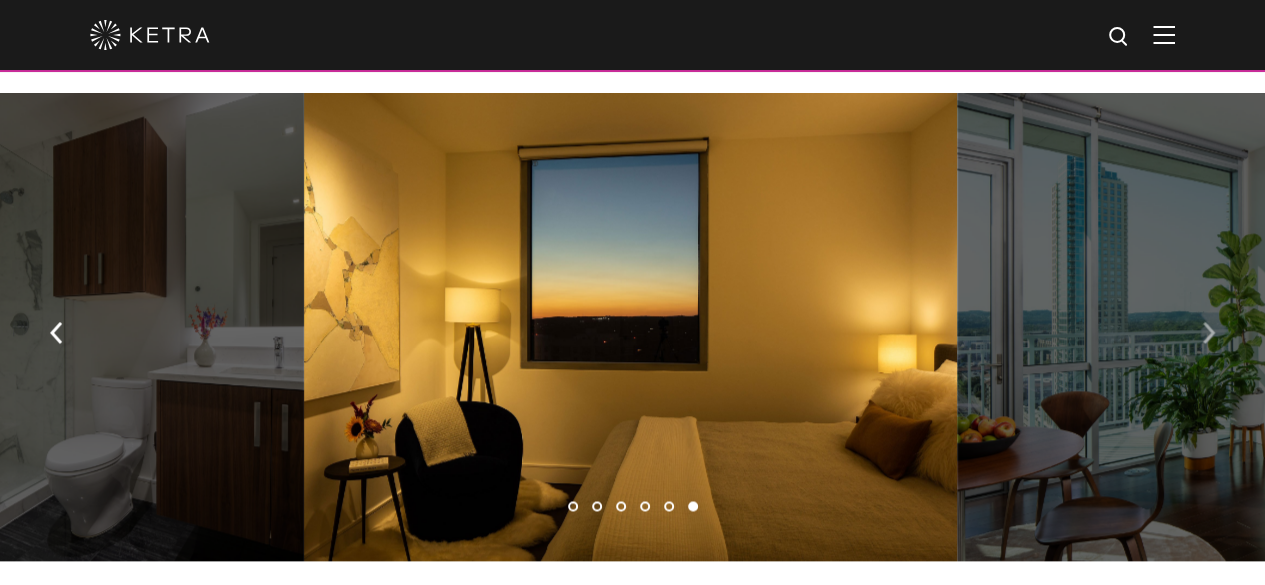 click at bounding box center (1208, 331) 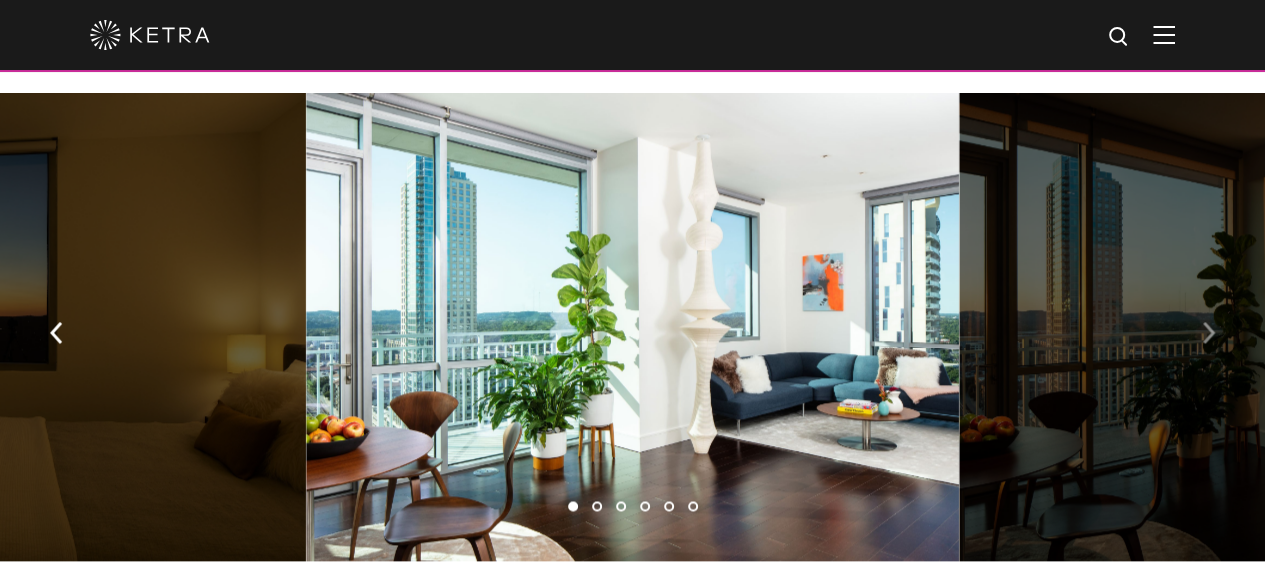 click at bounding box center [1208, 331] 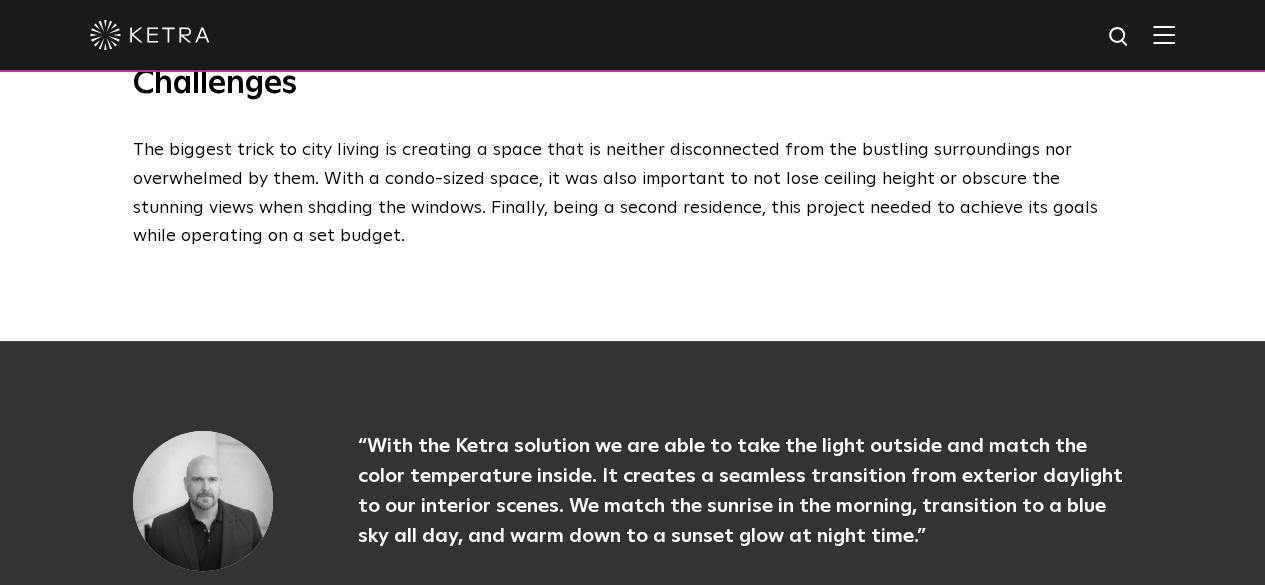scroll, scrollTop: 1907, scrollLeft: 0, axis: vertical 